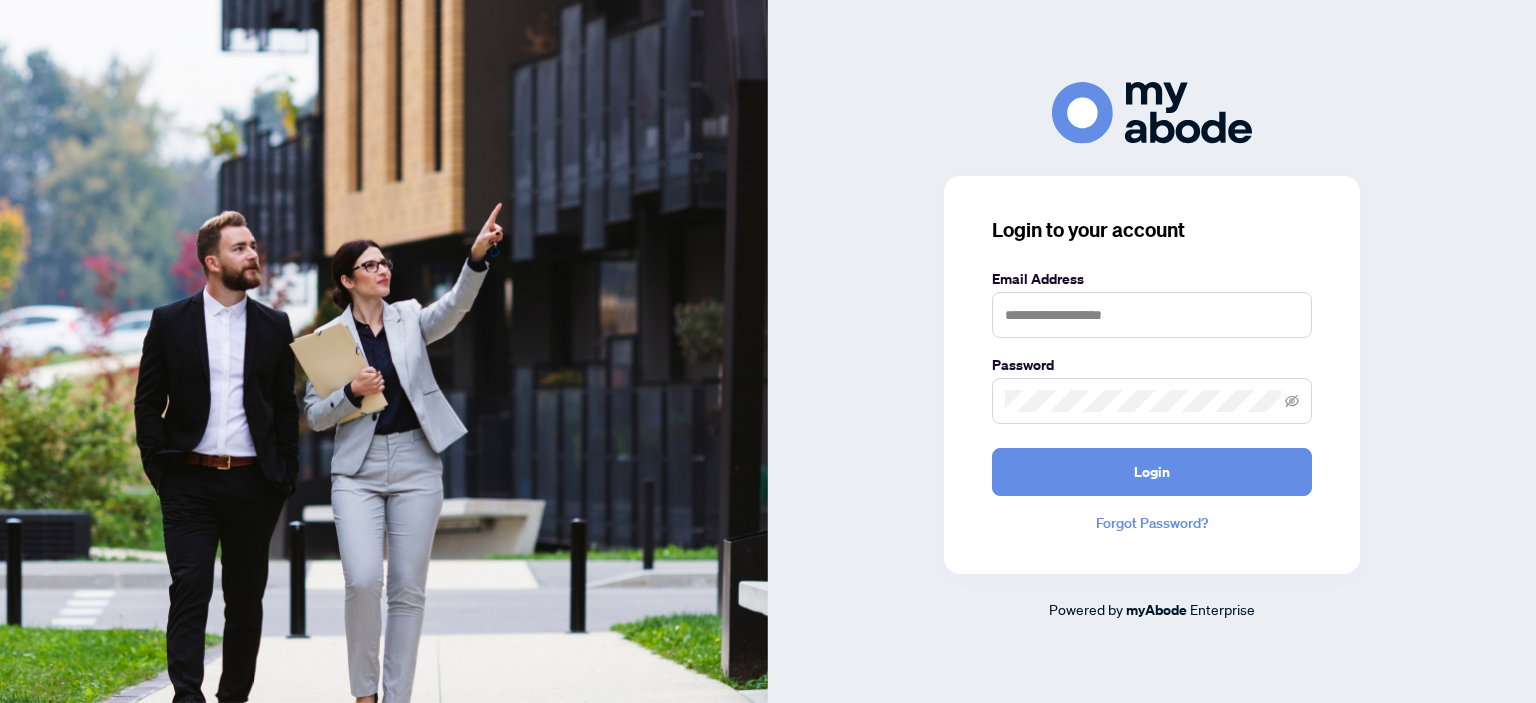 scroll, scrollTop: 0, scrollLeft: 0, axis: both 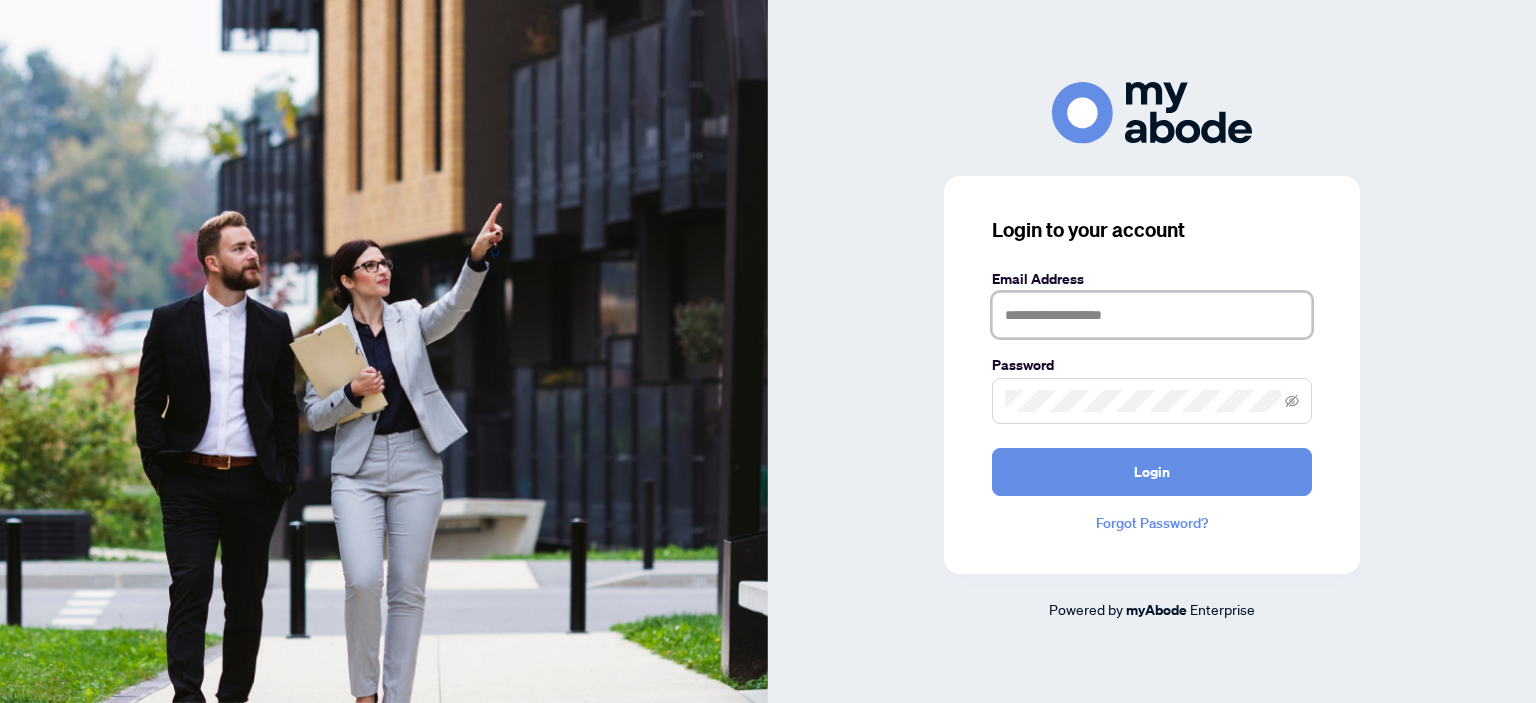 click at bounding box center [1152, 315] 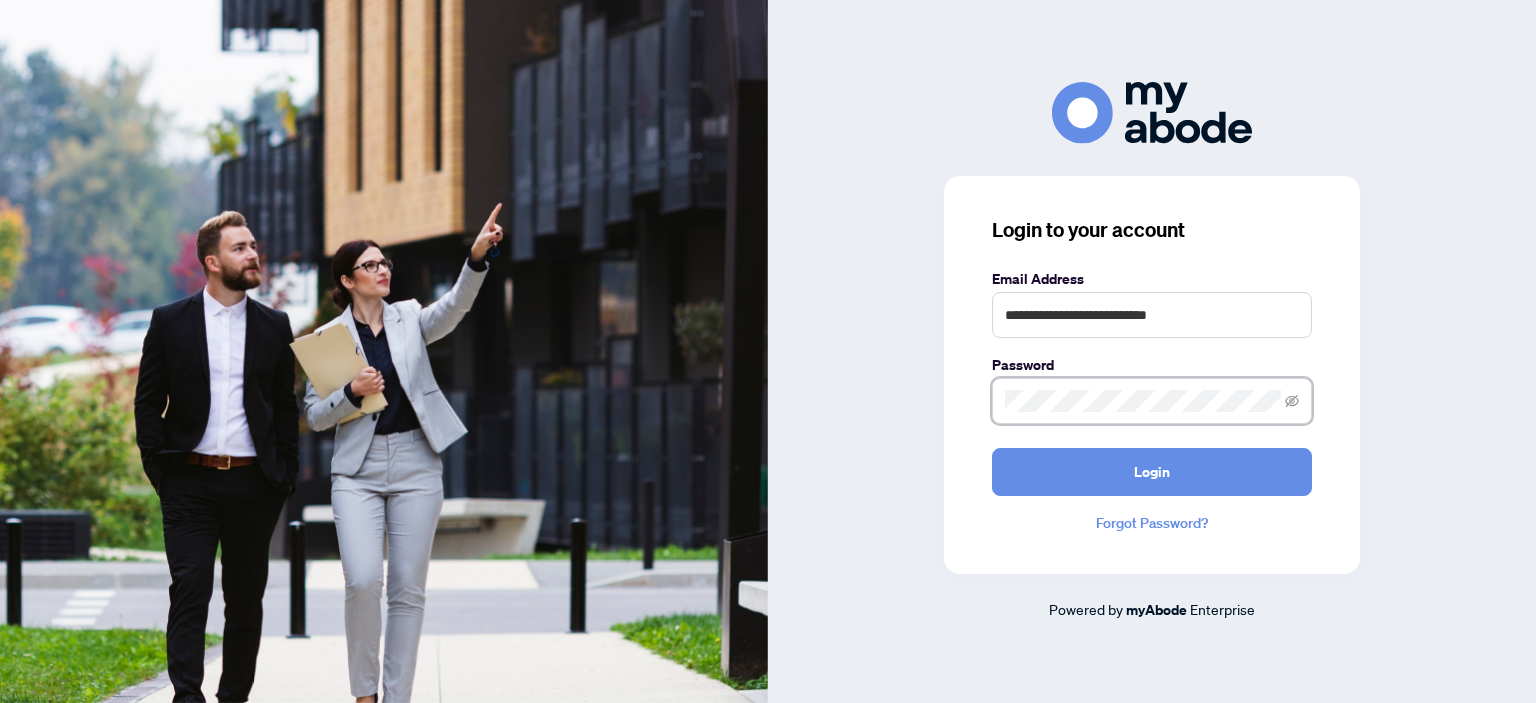 click on "Login" at bounding box center (1152, 472) 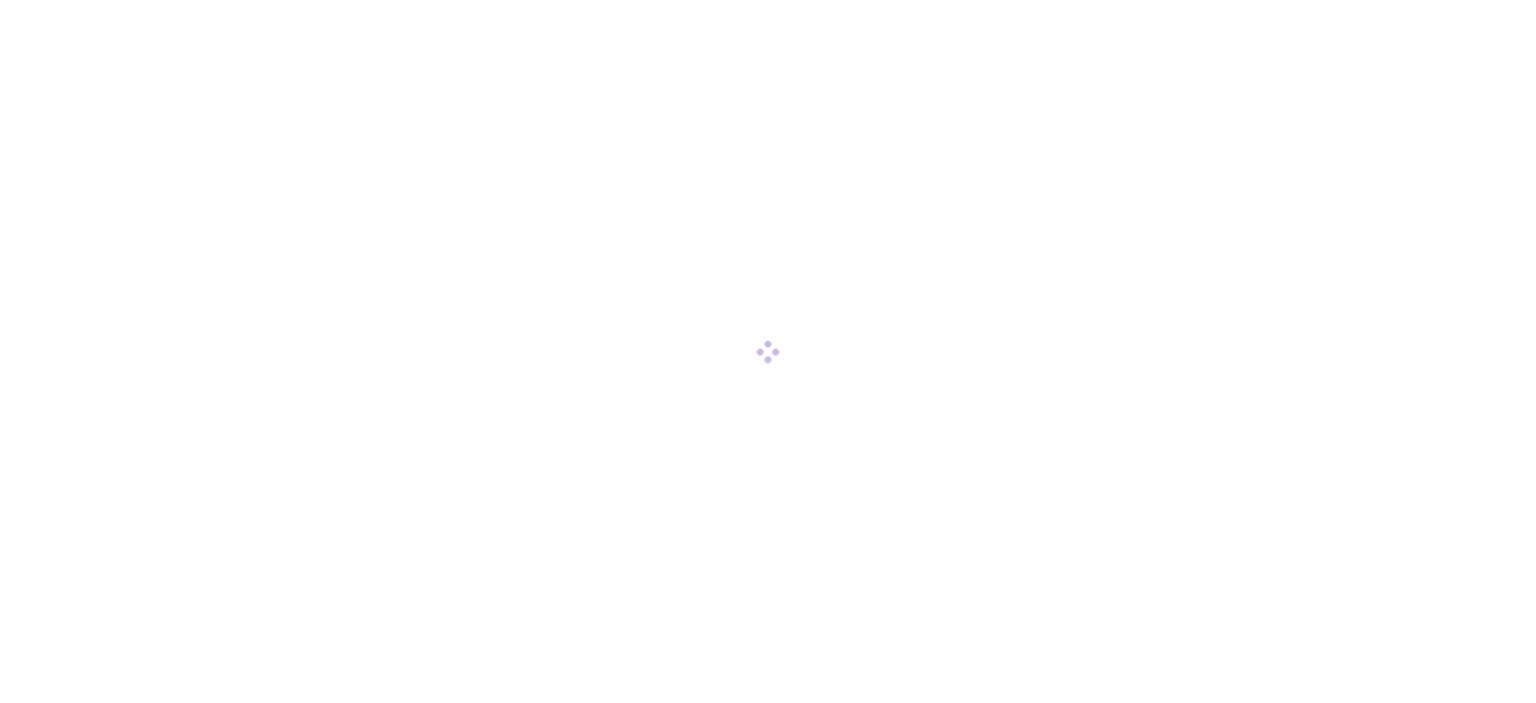scroll, scrollTop: 0, scrollLeft: 0, axis: both 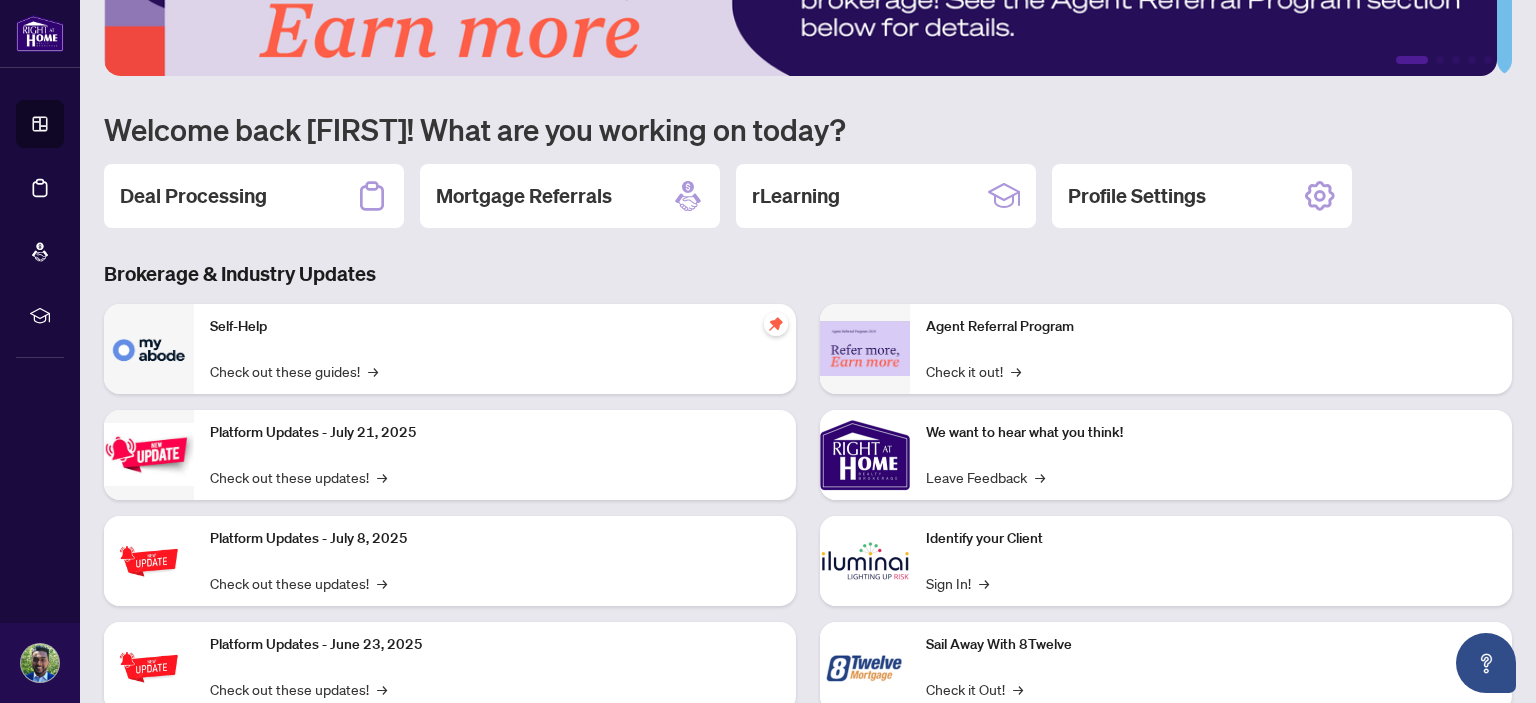 click on "Deal Processing" at bounding box center [193, 196] 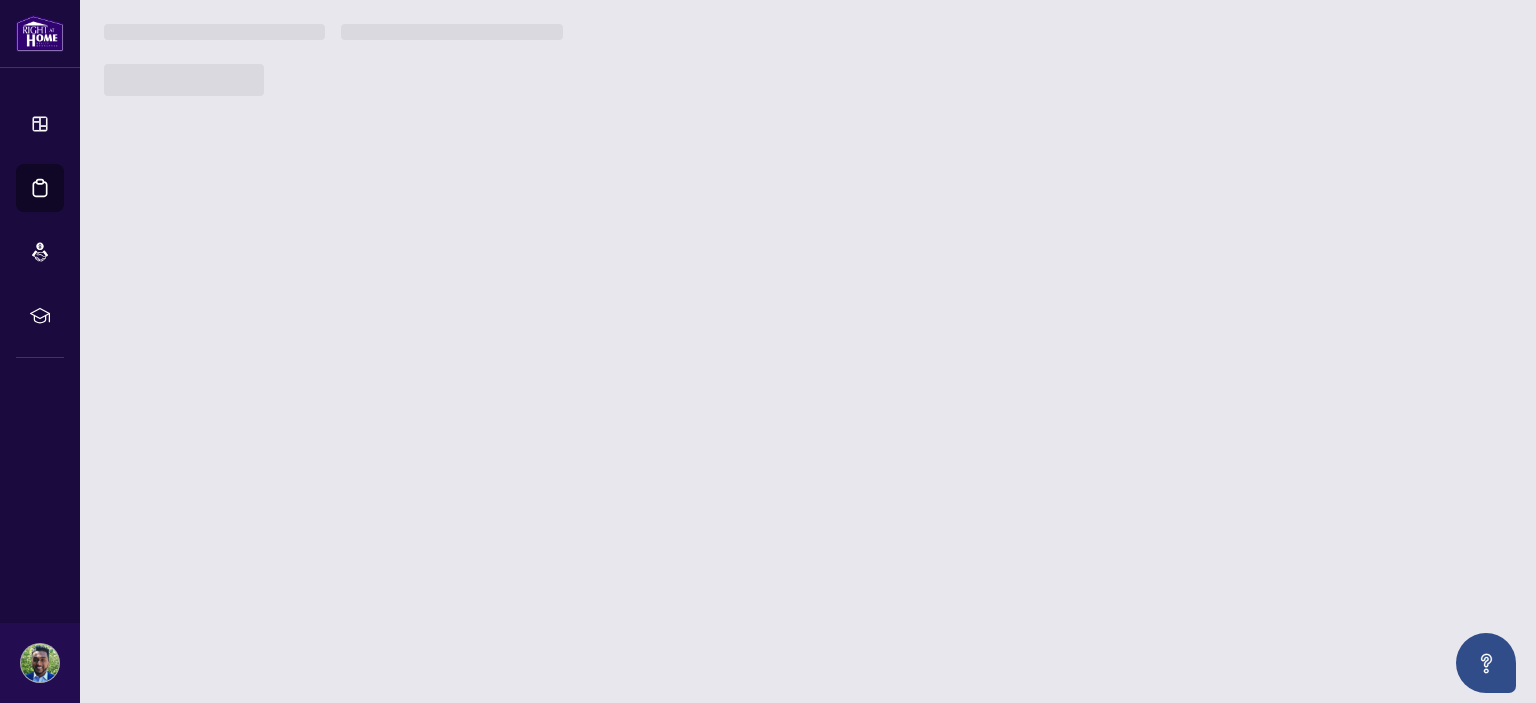 scroll, scrollTop: 0, scrollLeft: 0, axis: both 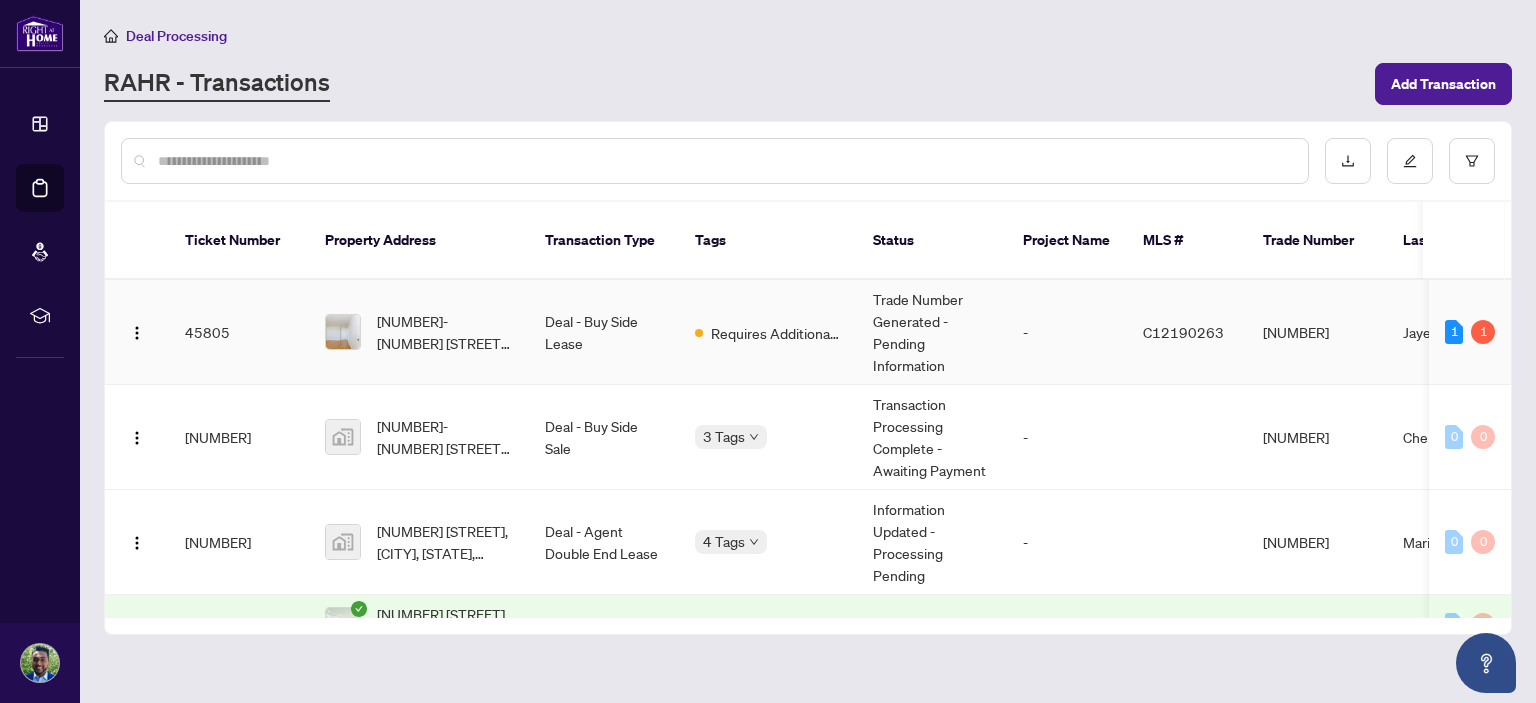 click on "Deal - Buy Side Lease" at bounding box center [604, 332] 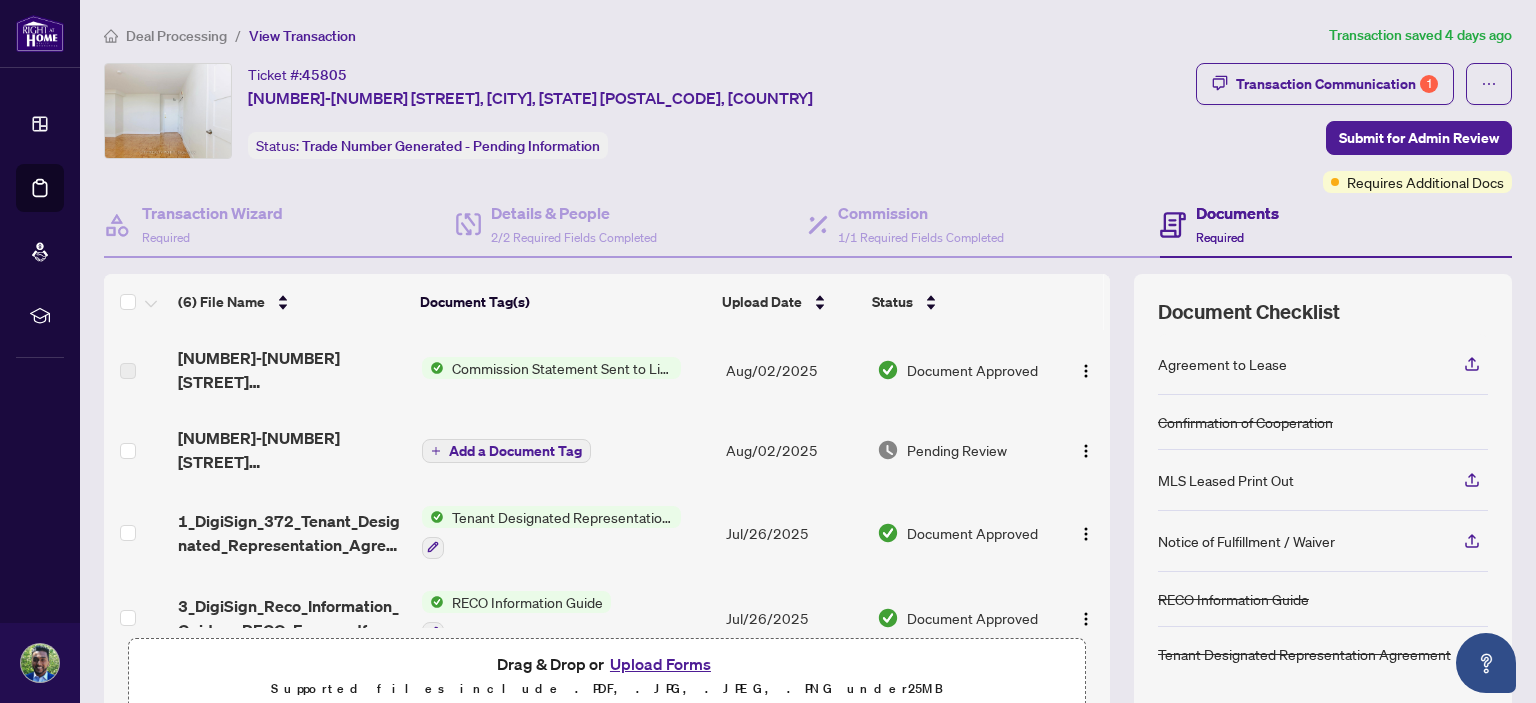 click on "Documents Required" at bounding box center [1237, 224] 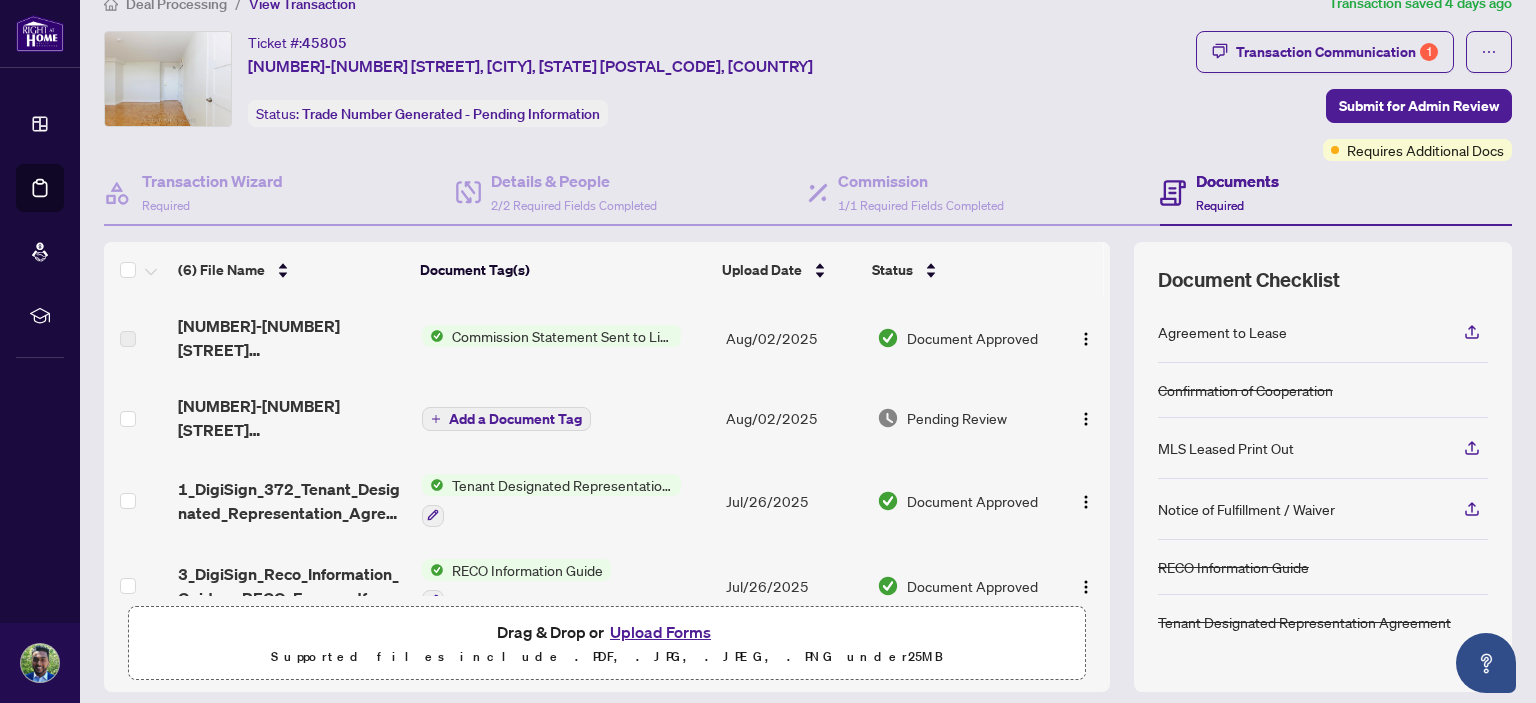 scroll, scrollTop: 0, scrollLeft: 0, axis: both 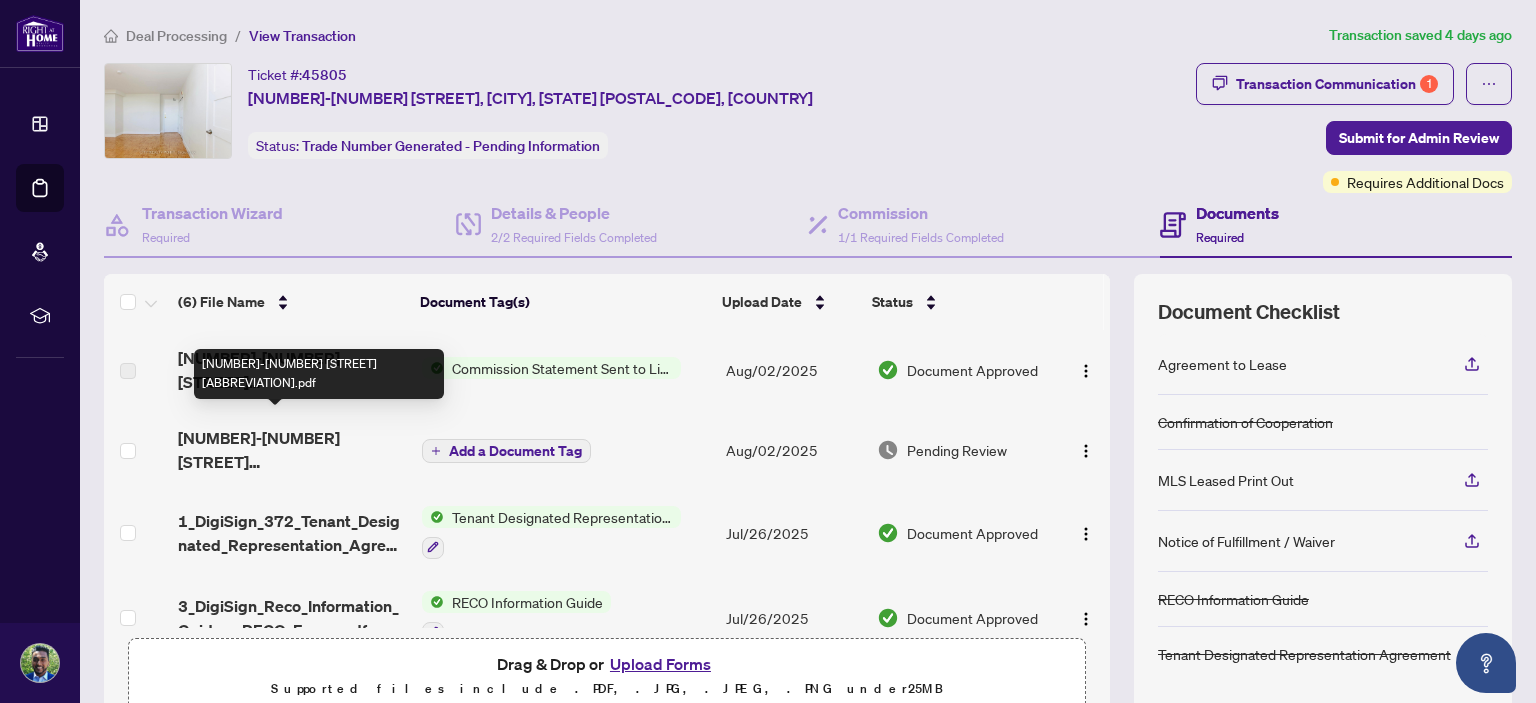 click on "[NUMBER]-[NUMBER] [STREET] [ABBREVIATION].pdf" at bounding box center (291, 450) 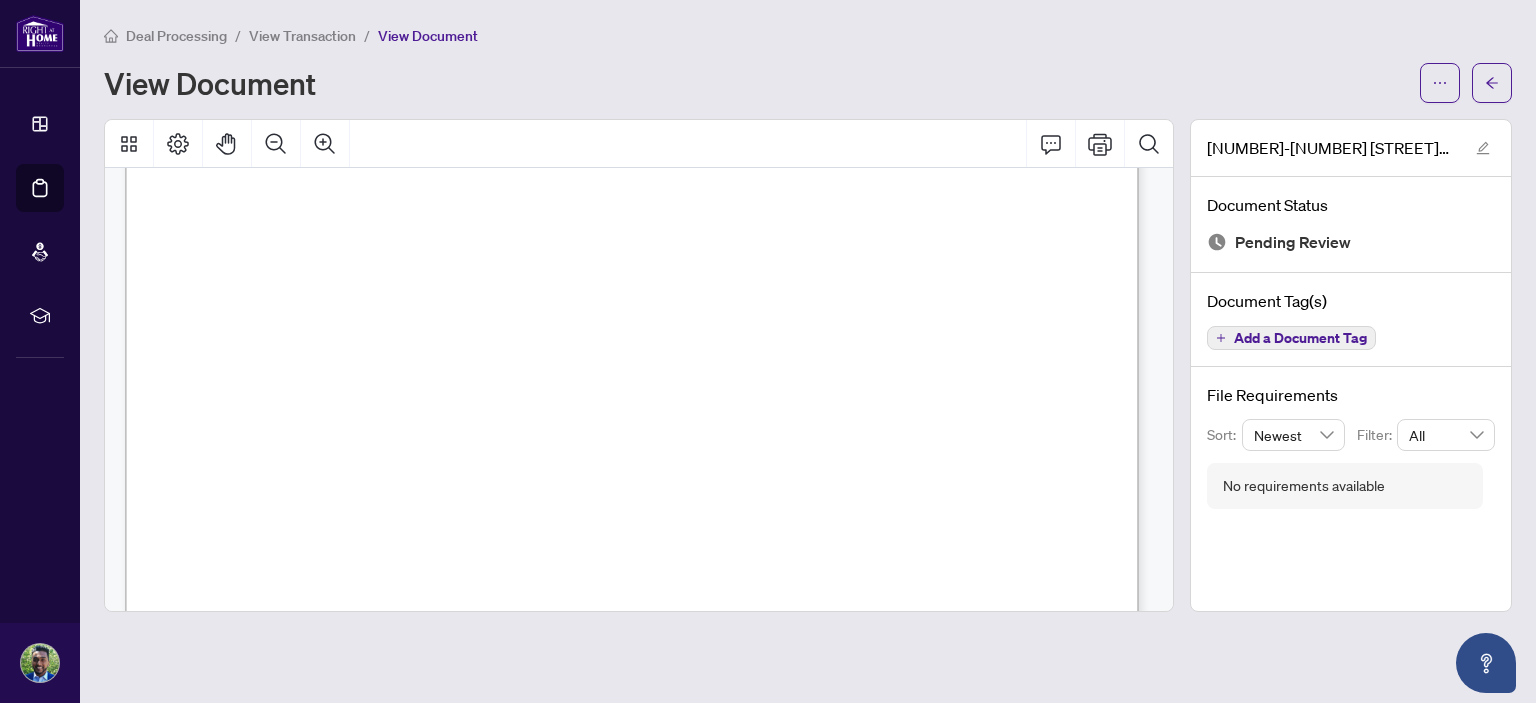 scroll, scrollTop: 0, scrollLeft: 0, axis: both 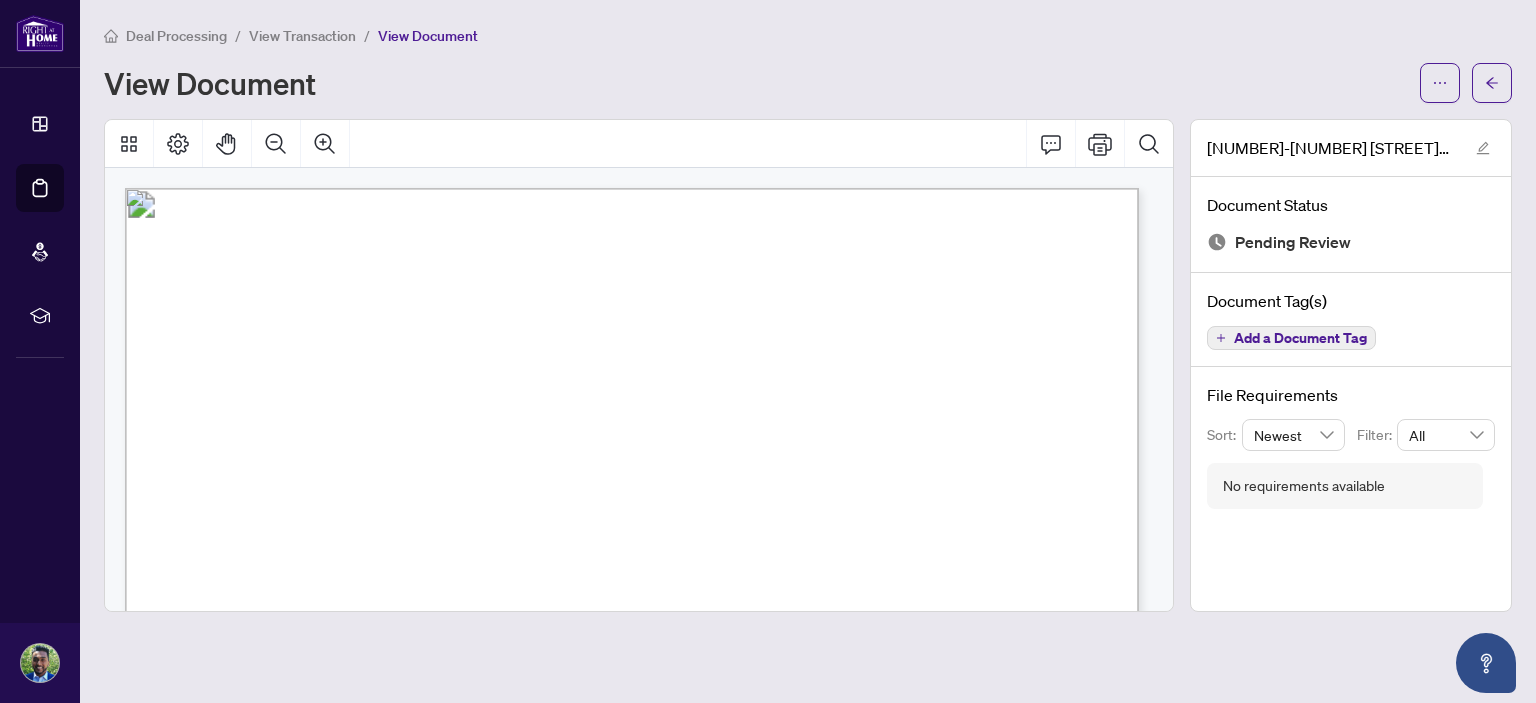 click at bounding box center [1492, 83] 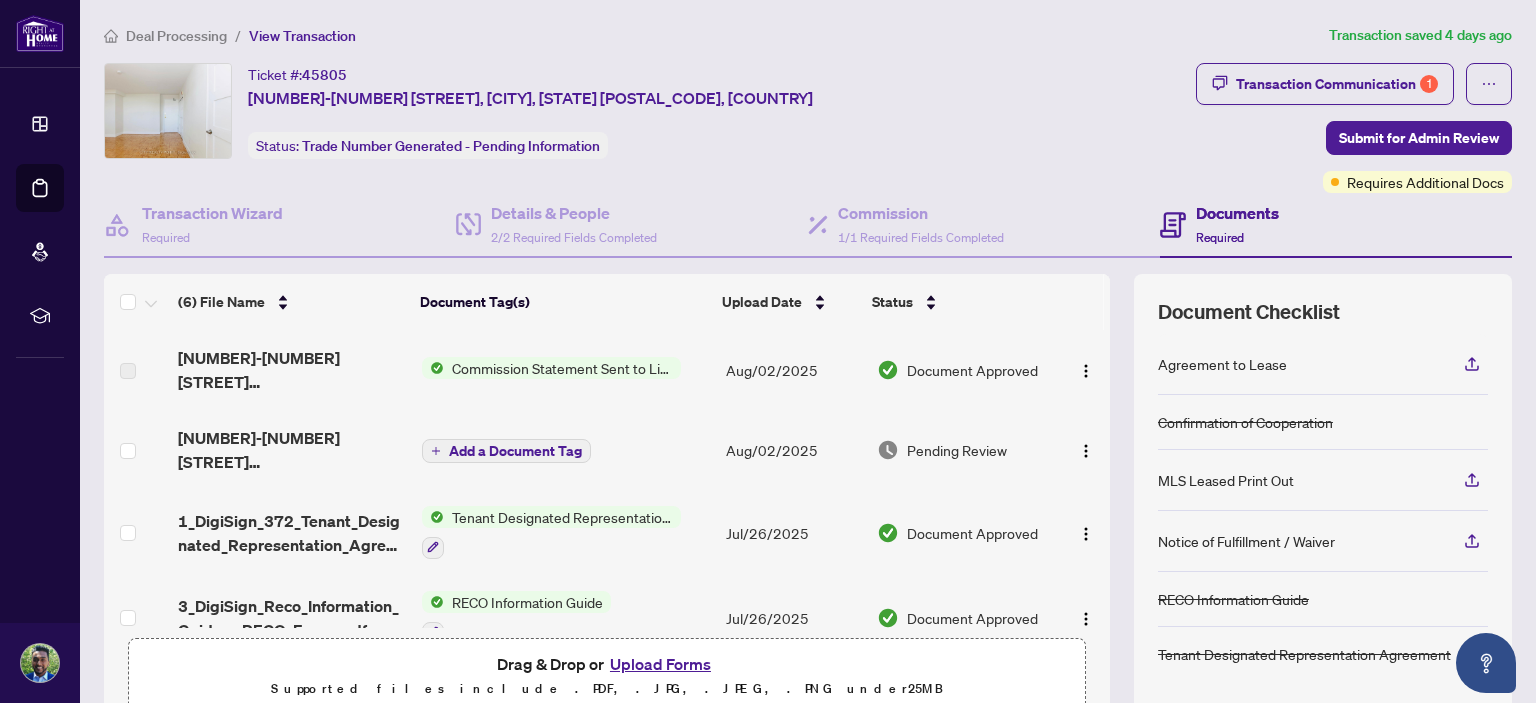 click on "Commission Statement Sent to Listing Brokerage" at bounding box center [562, 368] 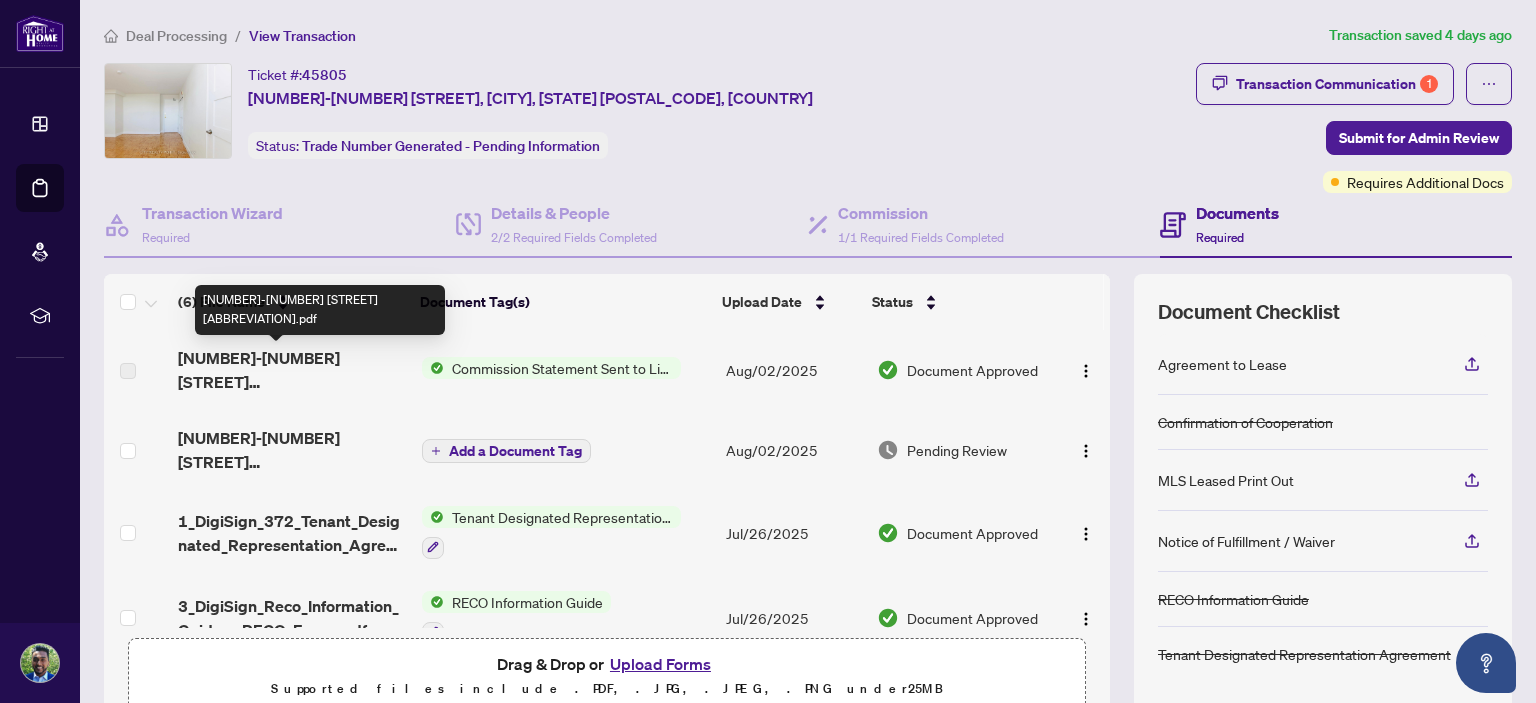click on "[NUMBER]-[NUMBER] [STREET] [ABBREVIATION].pdf" at bounding box center (291, 370) 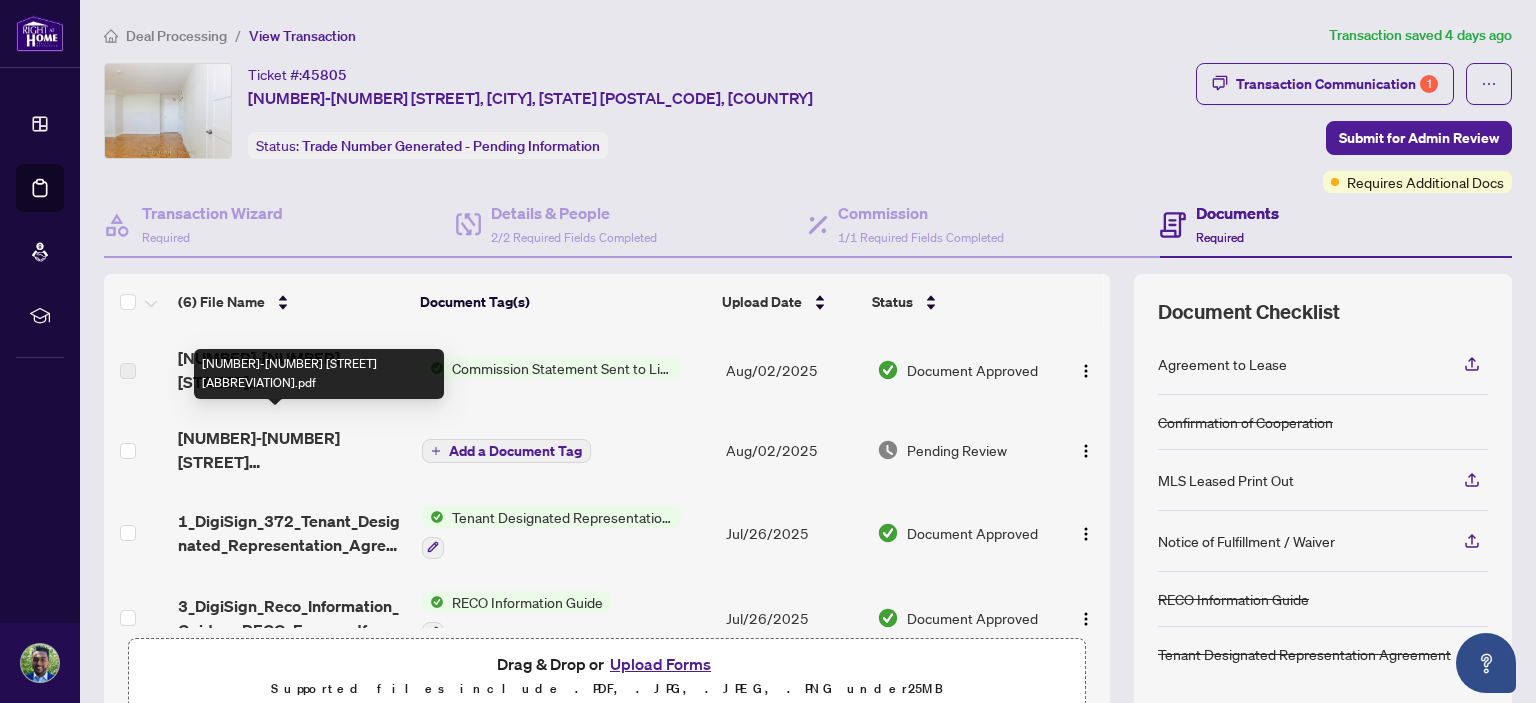 click on "[NUMBER]-[NUMBER] [STREET] [ABBREVIATION].pdf" at bounding box center [291, 450] 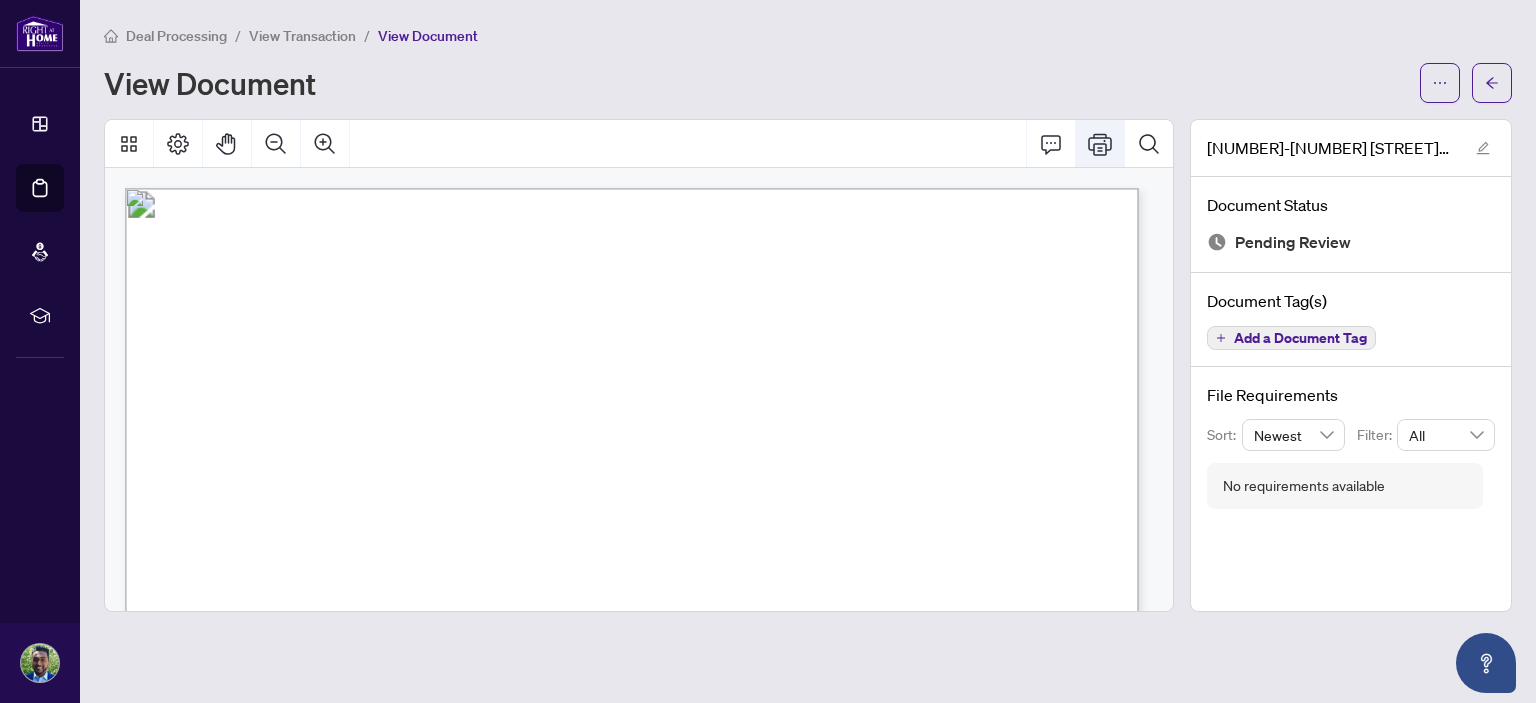 click at bounding box center [1100, 144] 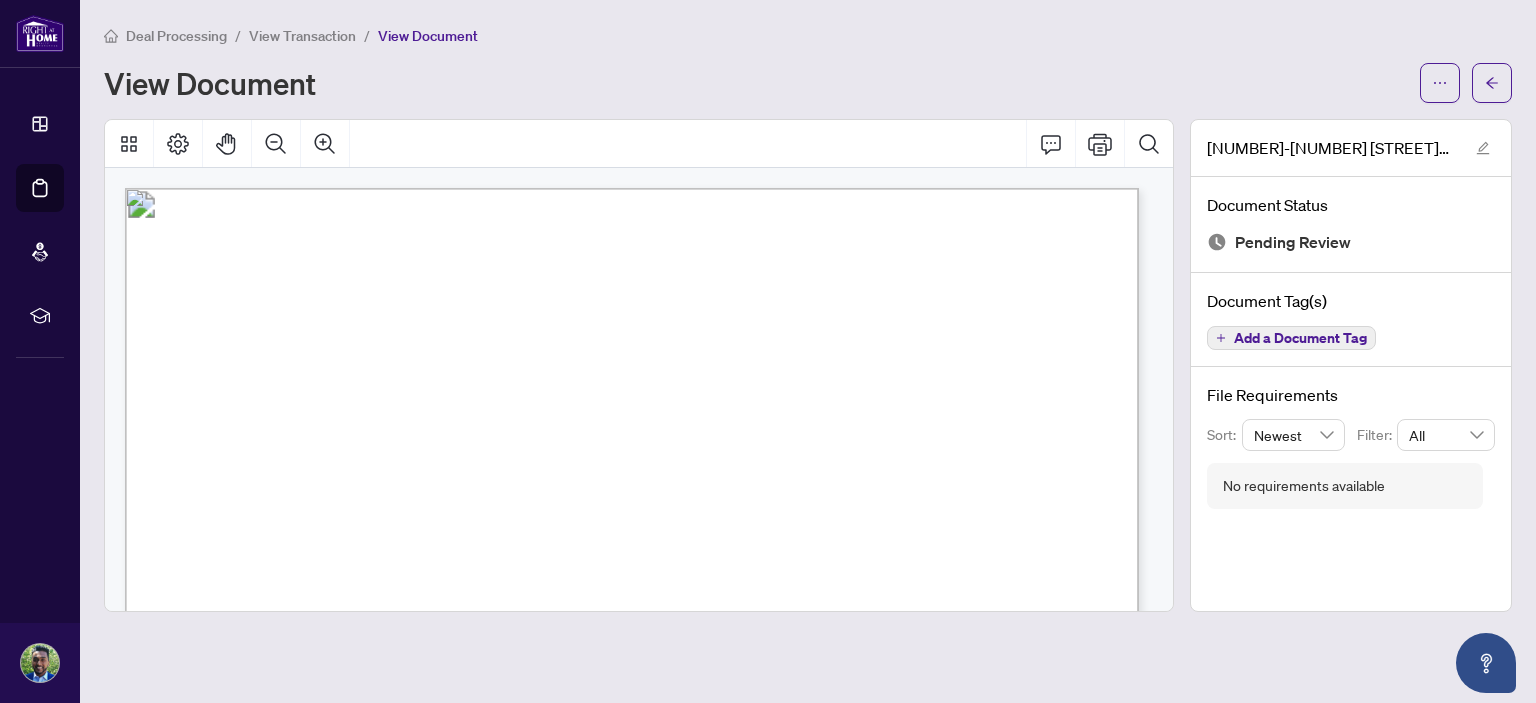 click on "Deal Processing / View Transaction / View Document" at bounding box center (808, 35) 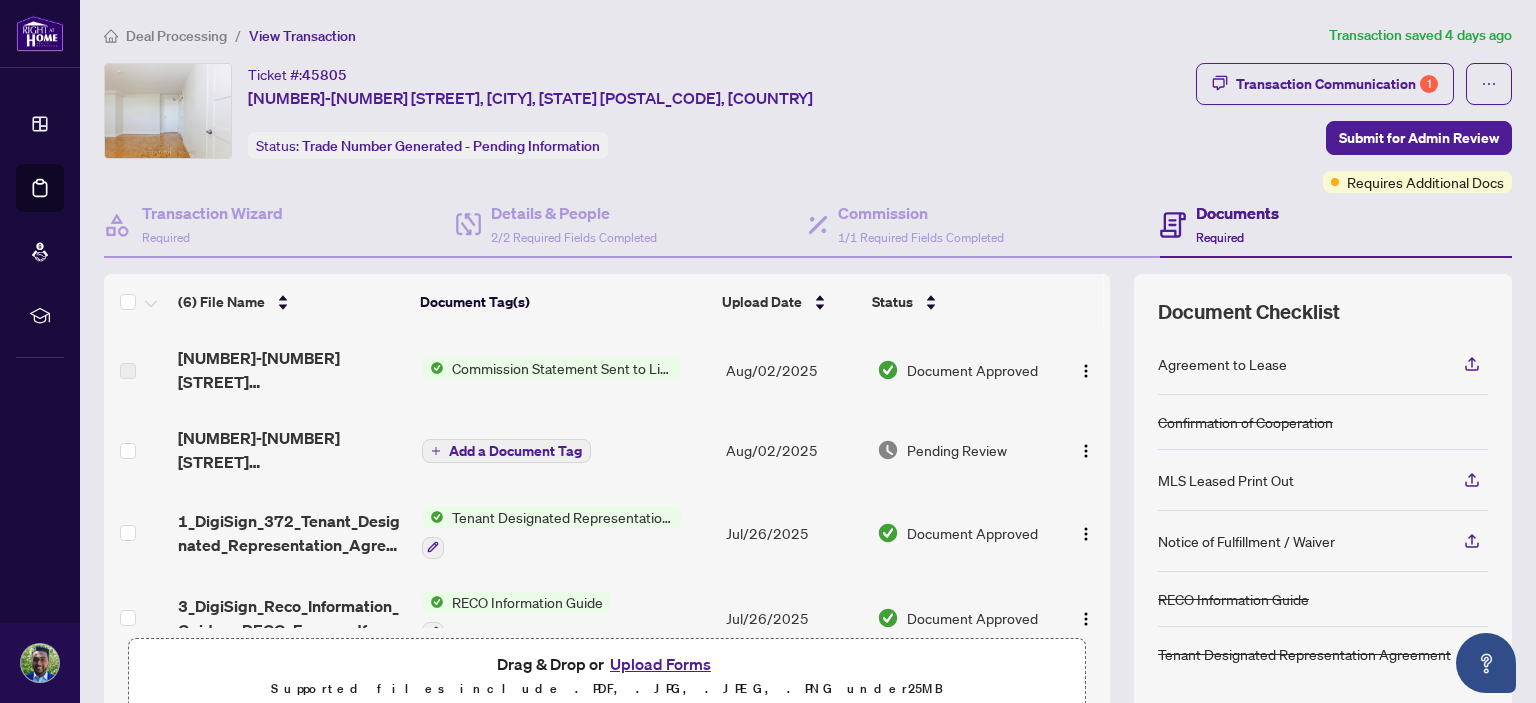 click on "Transaction Communication 1" at bounding box center [1337, 84] 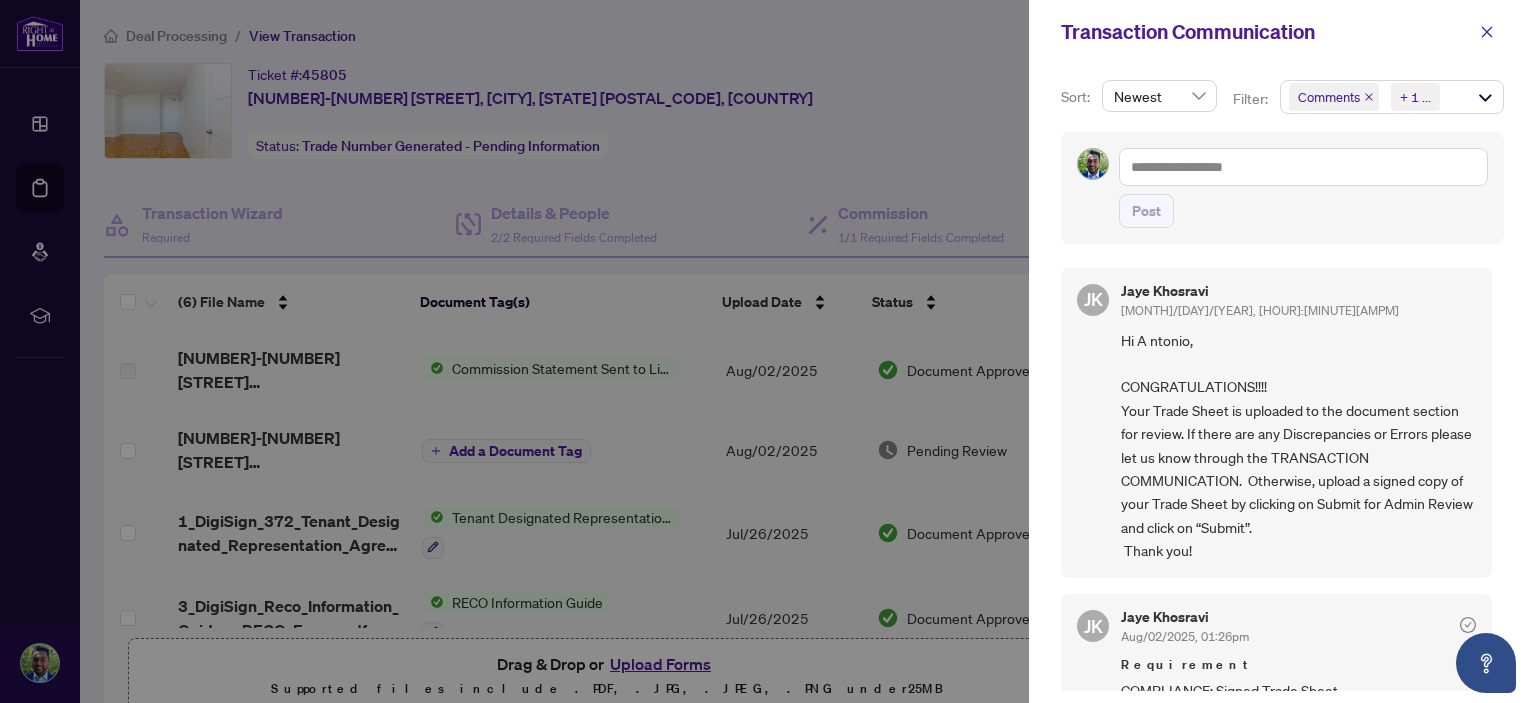 scroll, scrollTop: 25, scrollLeft: 0, axis: vertical 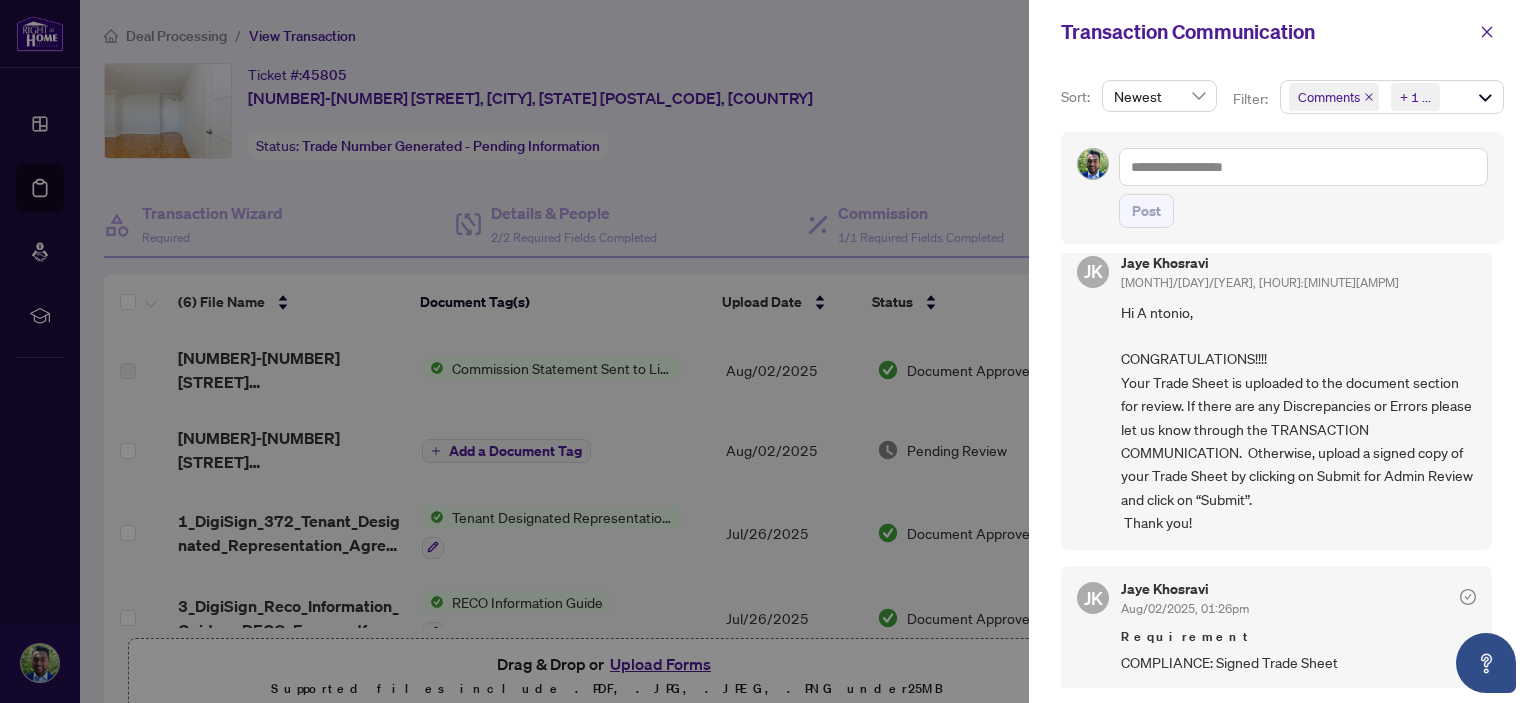 click 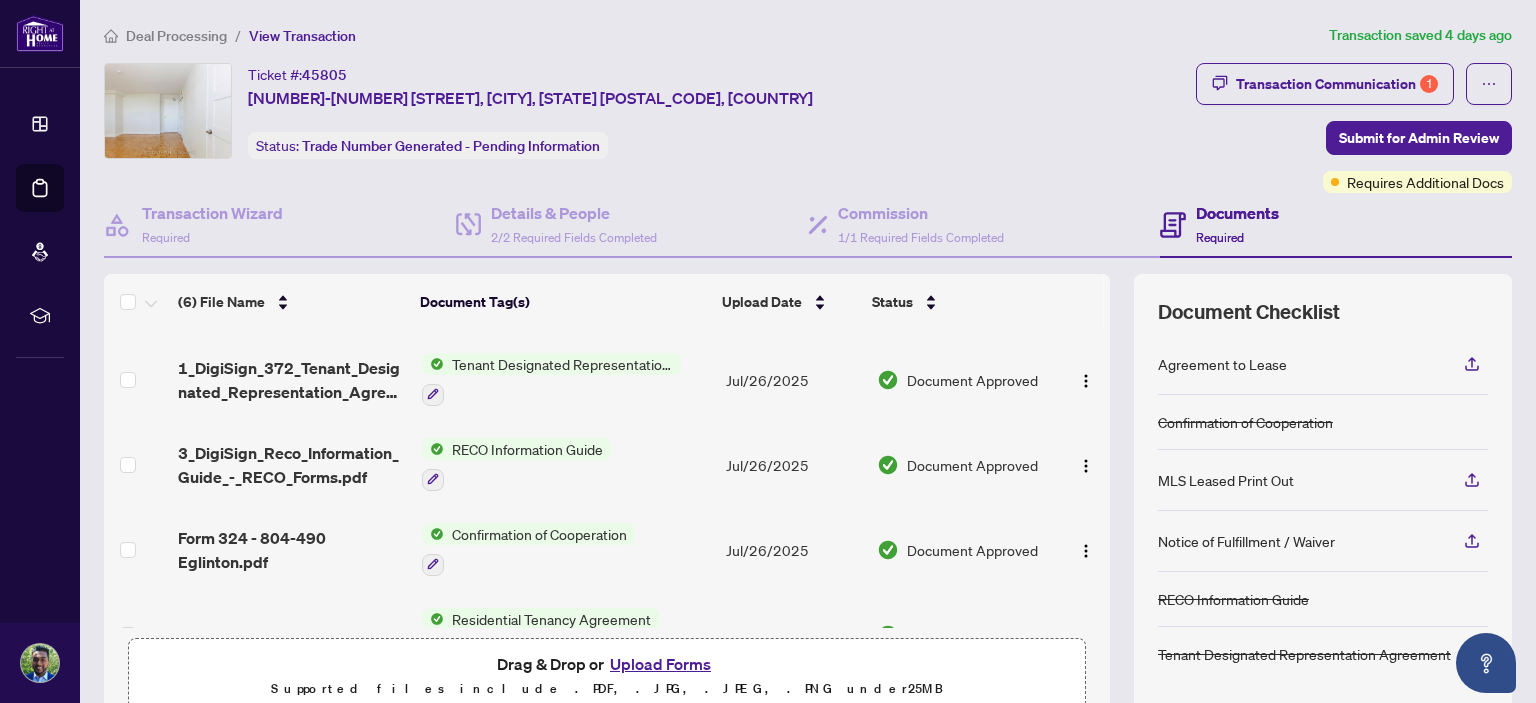 scroll, scrollTop: 173, scrollLeft: 0, axis: vertical 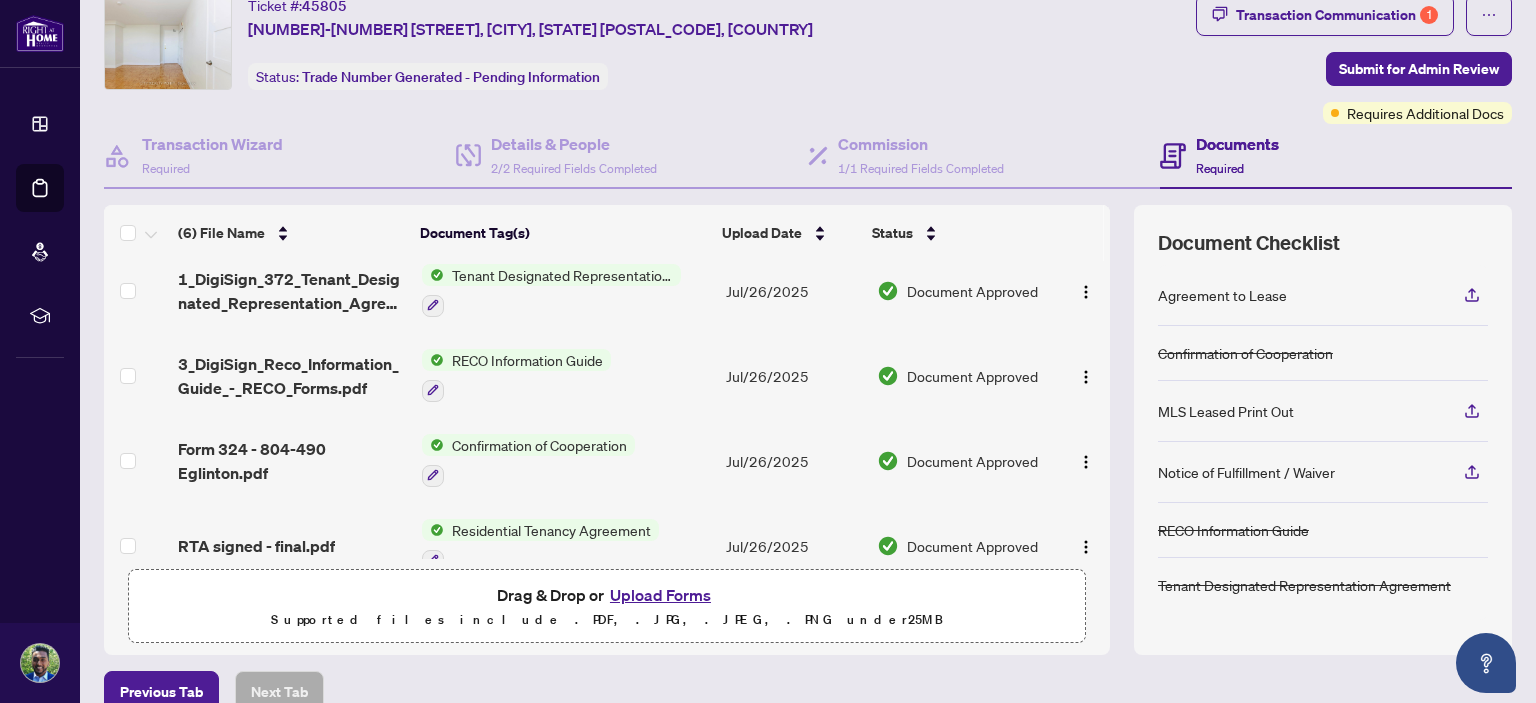 click on "Upload Forms" at bounding box center [660, 595] 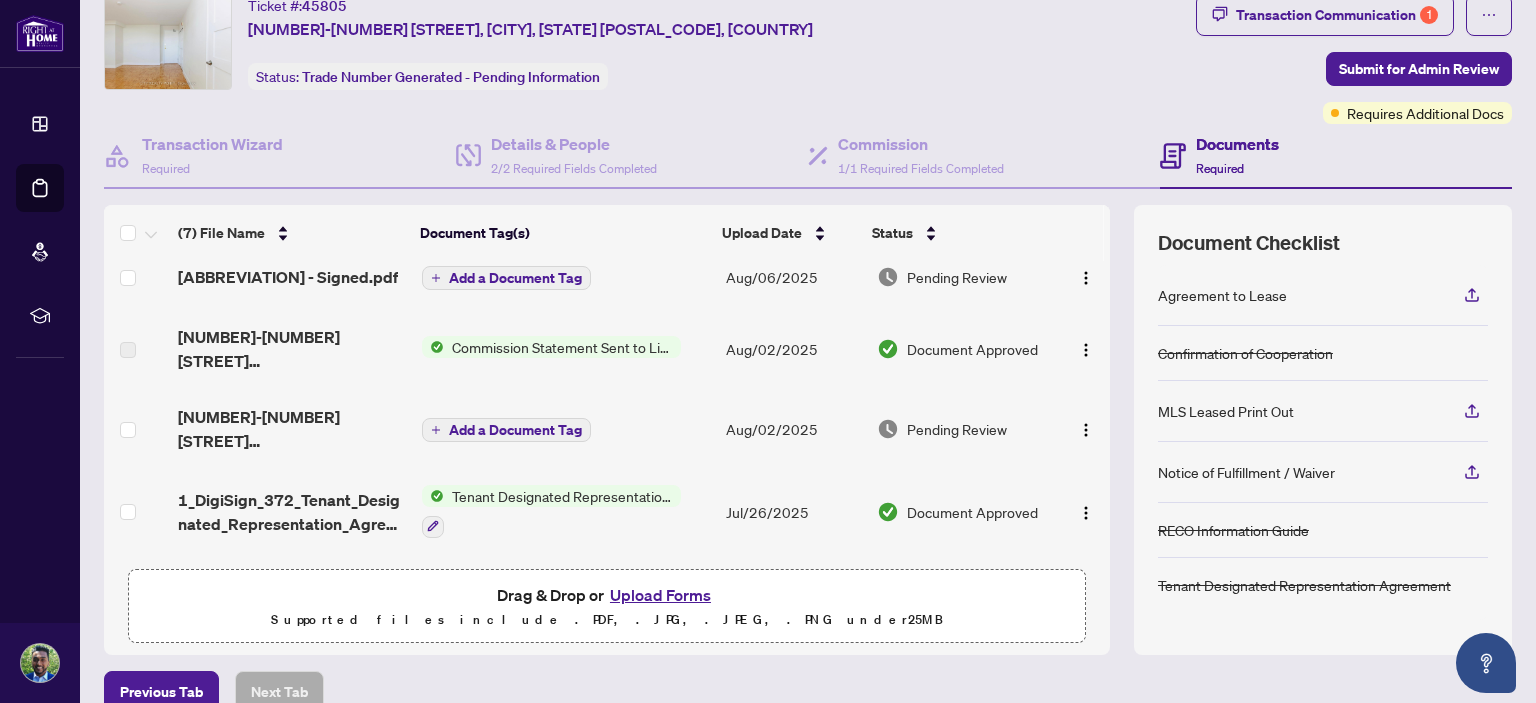 scroll, scrollTop: 0, scrollLeft: 0, axis: both 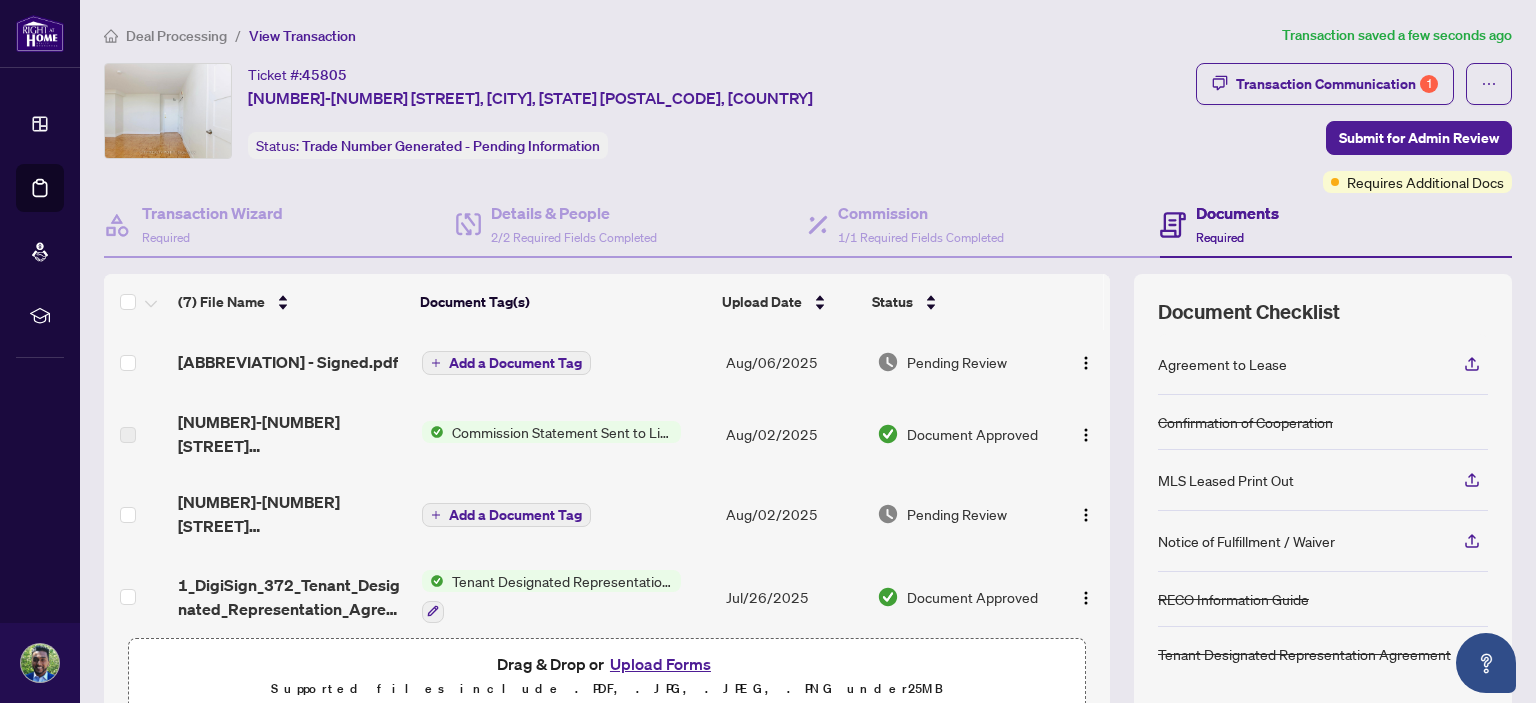 click on "Add a Document Tag" at bounding box center [515, 363] 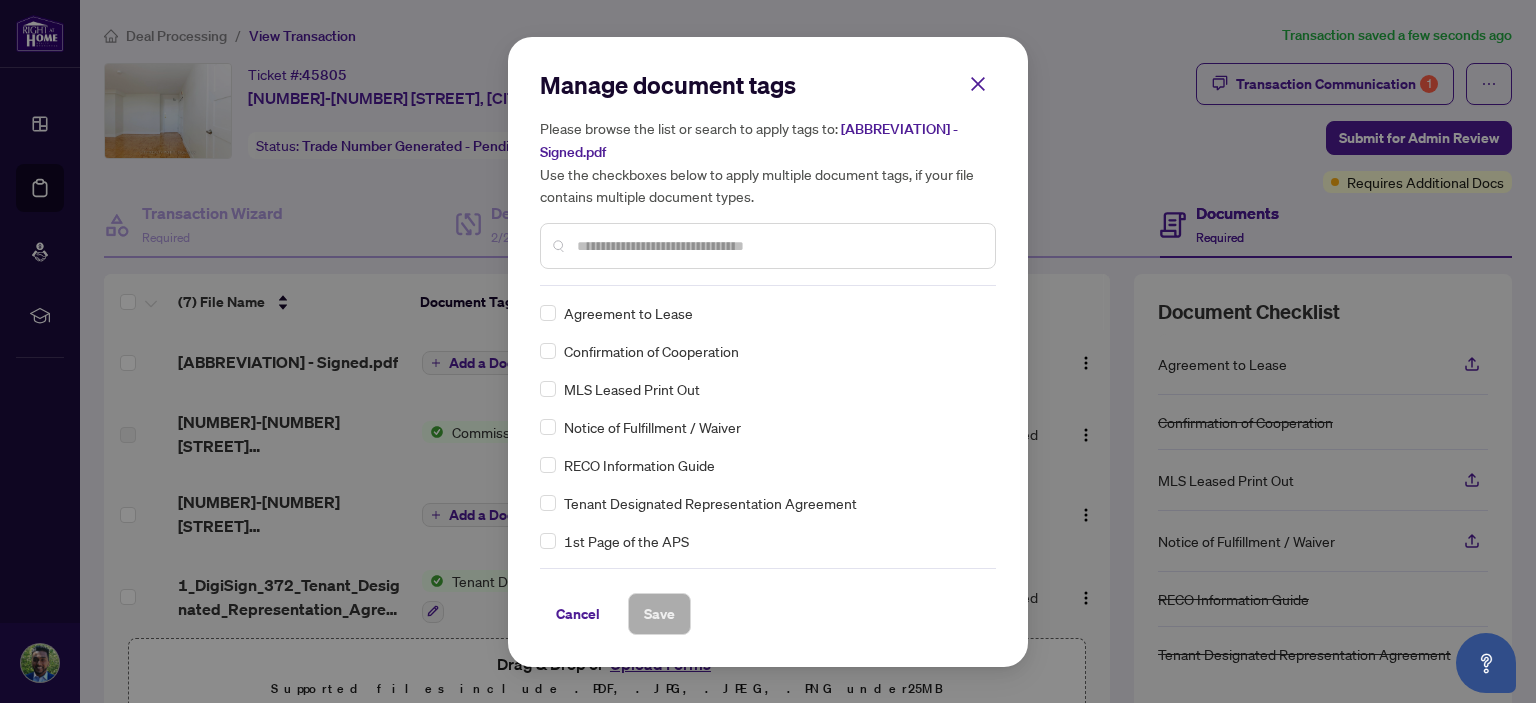 click at bounding box center (778, 246) 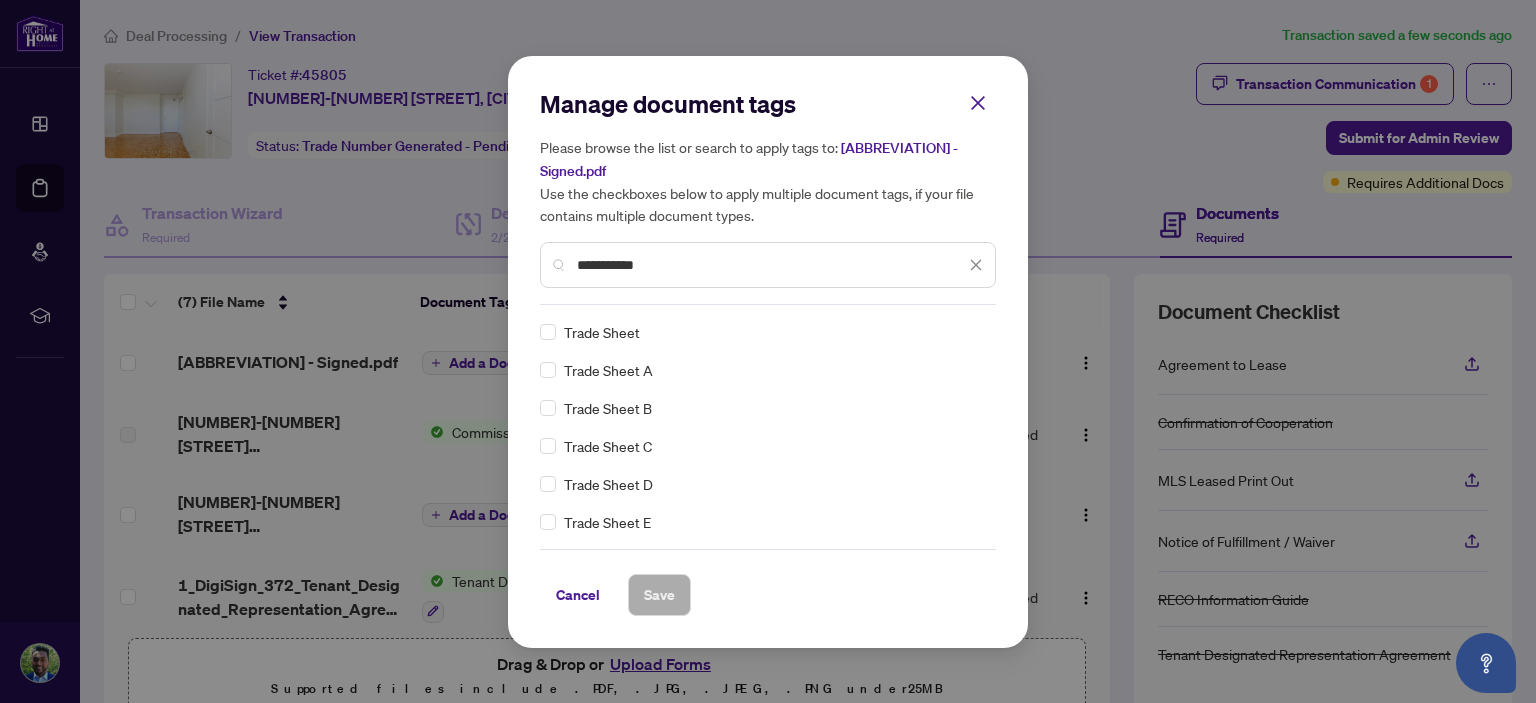 type on "**********" 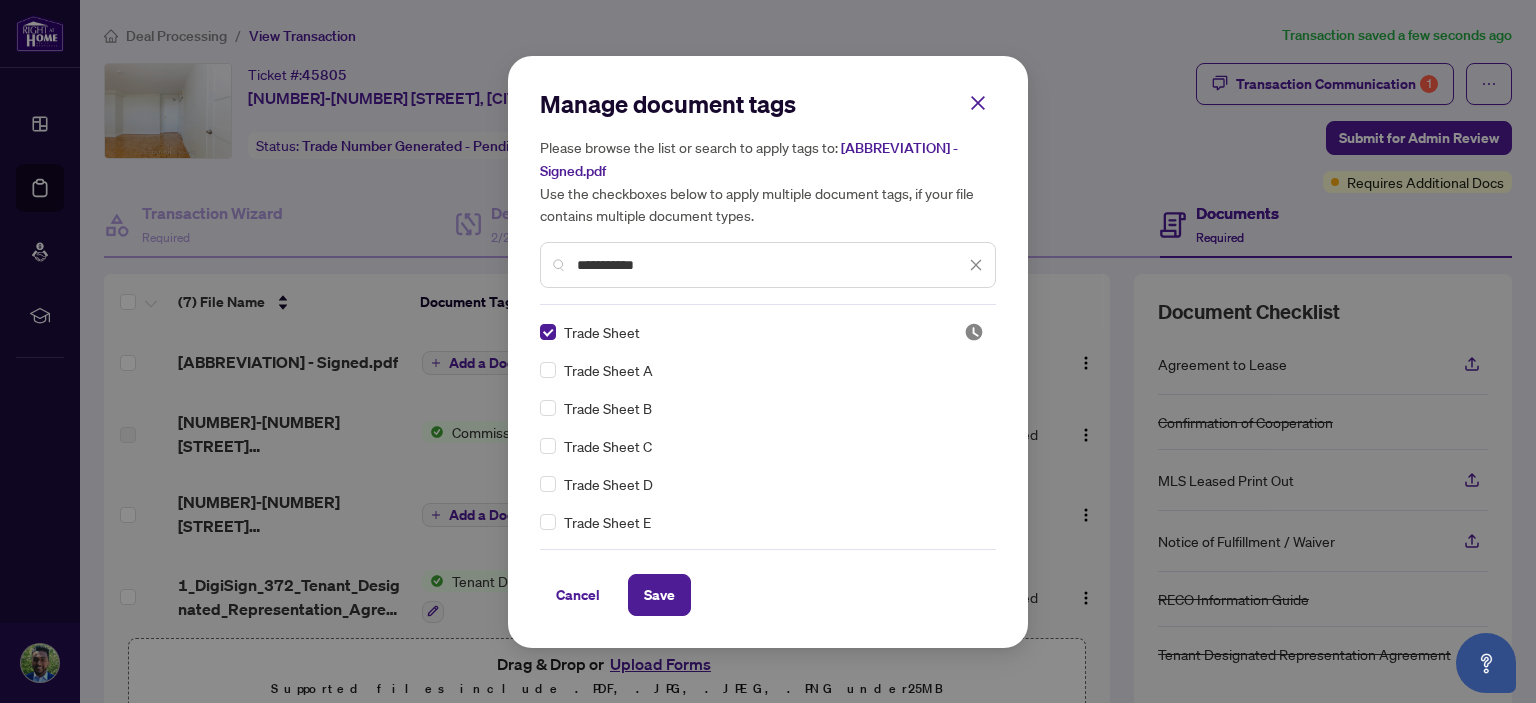 click on "Save" at bounding box center (659, 595) 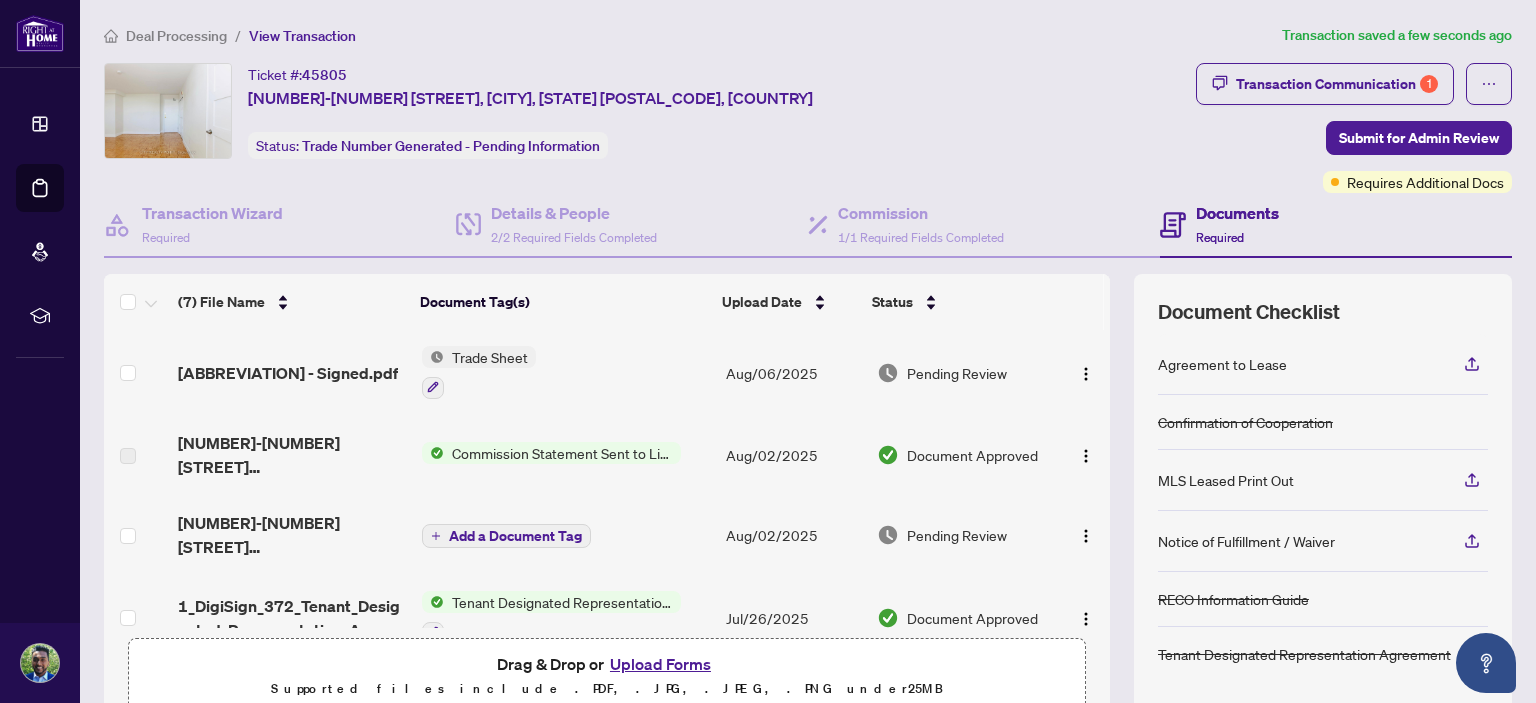 click on "Submit for Admin Review" at bounding box center [1419, 138] 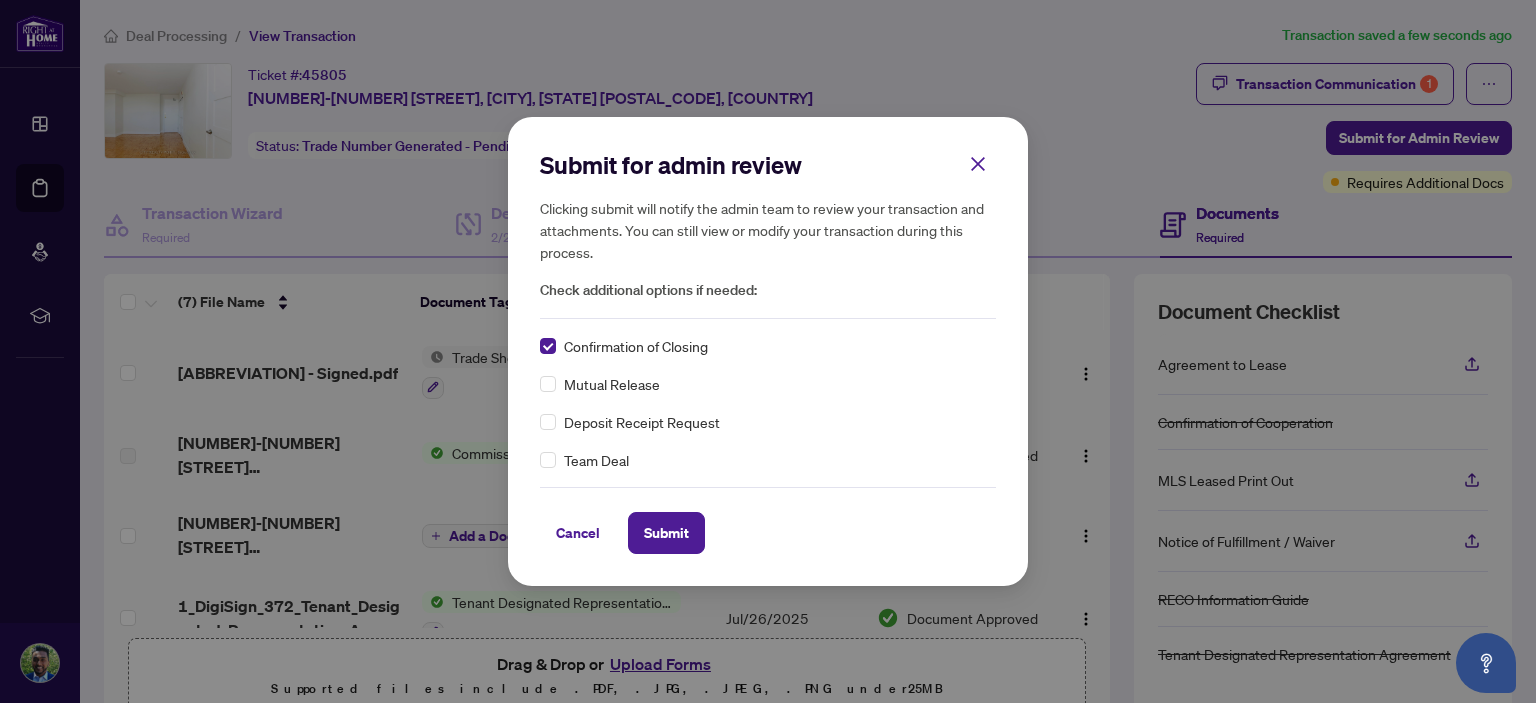 click on "Submit" at bounding box center (666, 533) 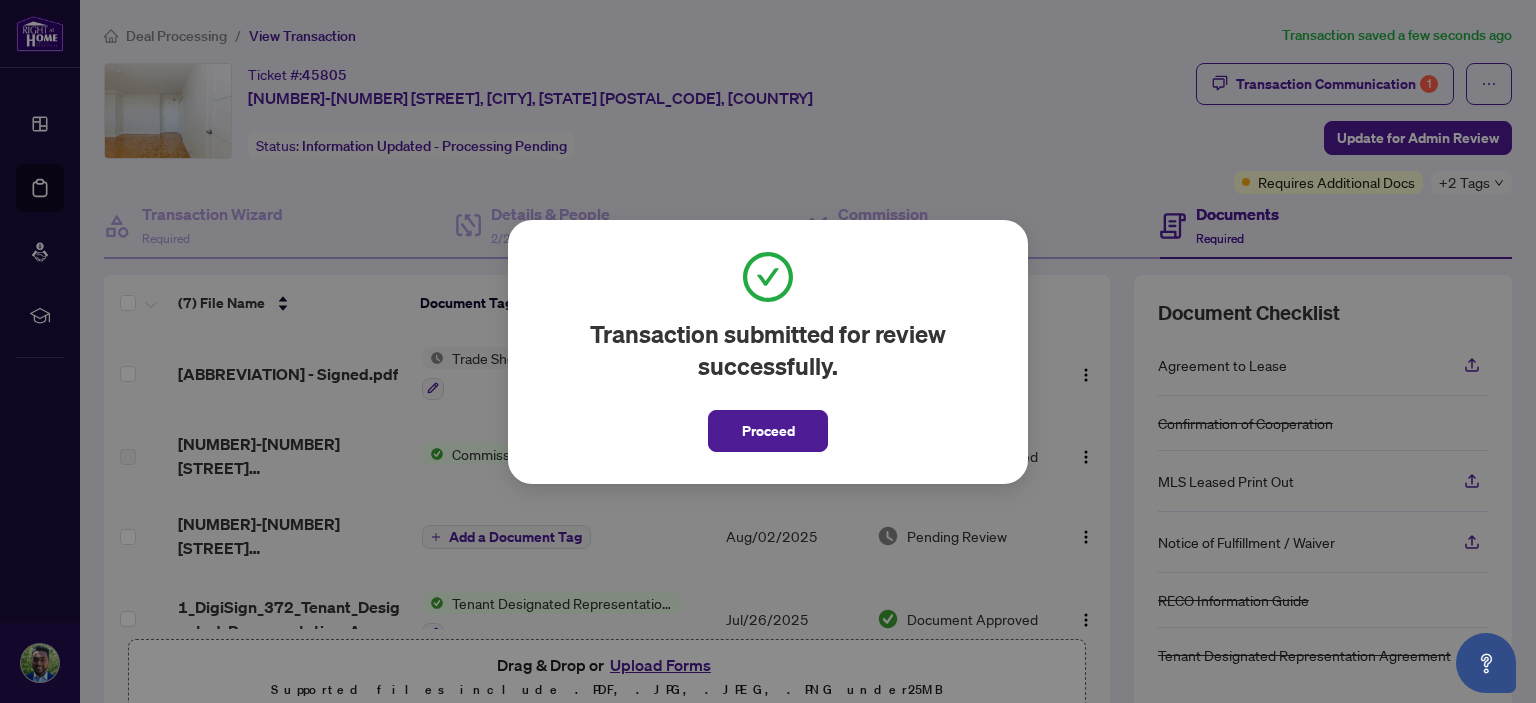 click on "Proceed" at bounding box center [768, 431] 